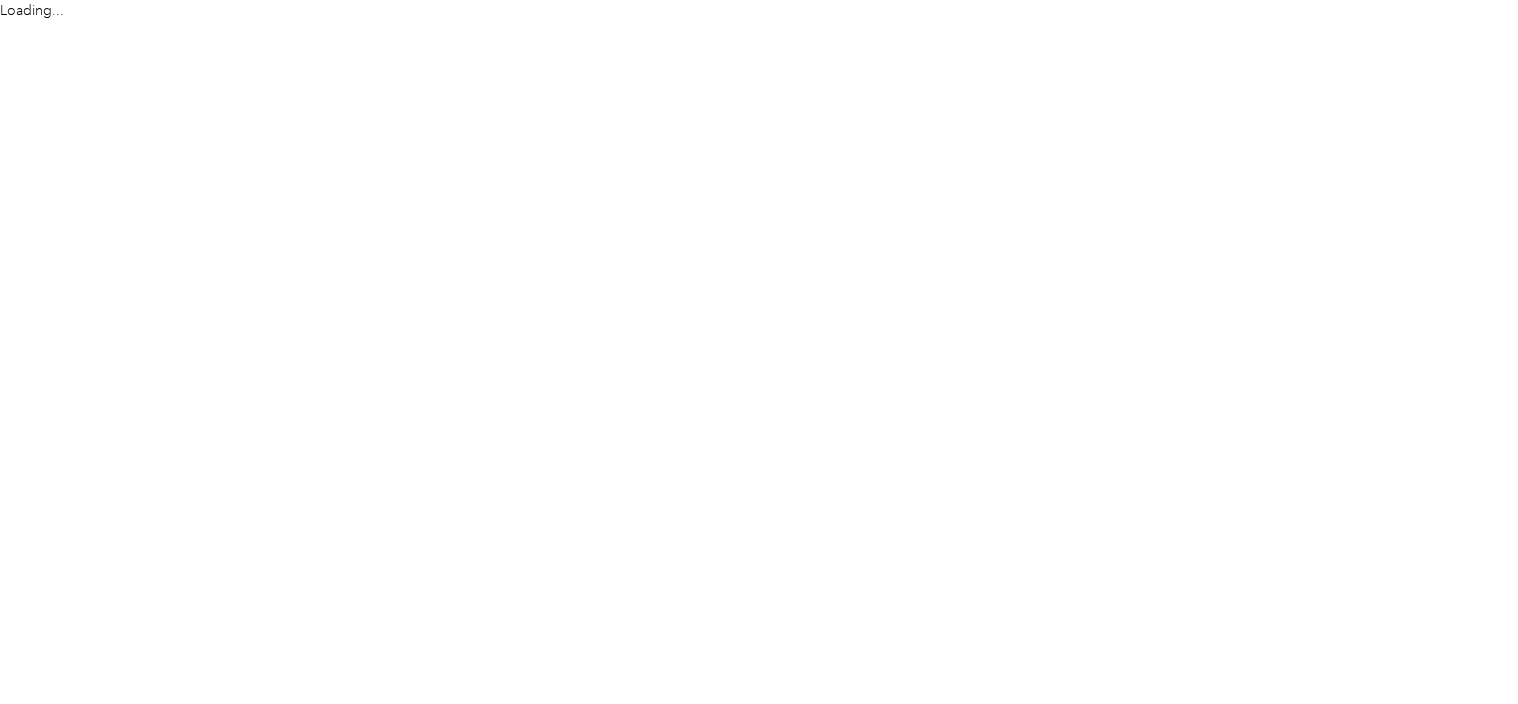scroll, scrollTop: 0, scrollLeft: 0, axis: both 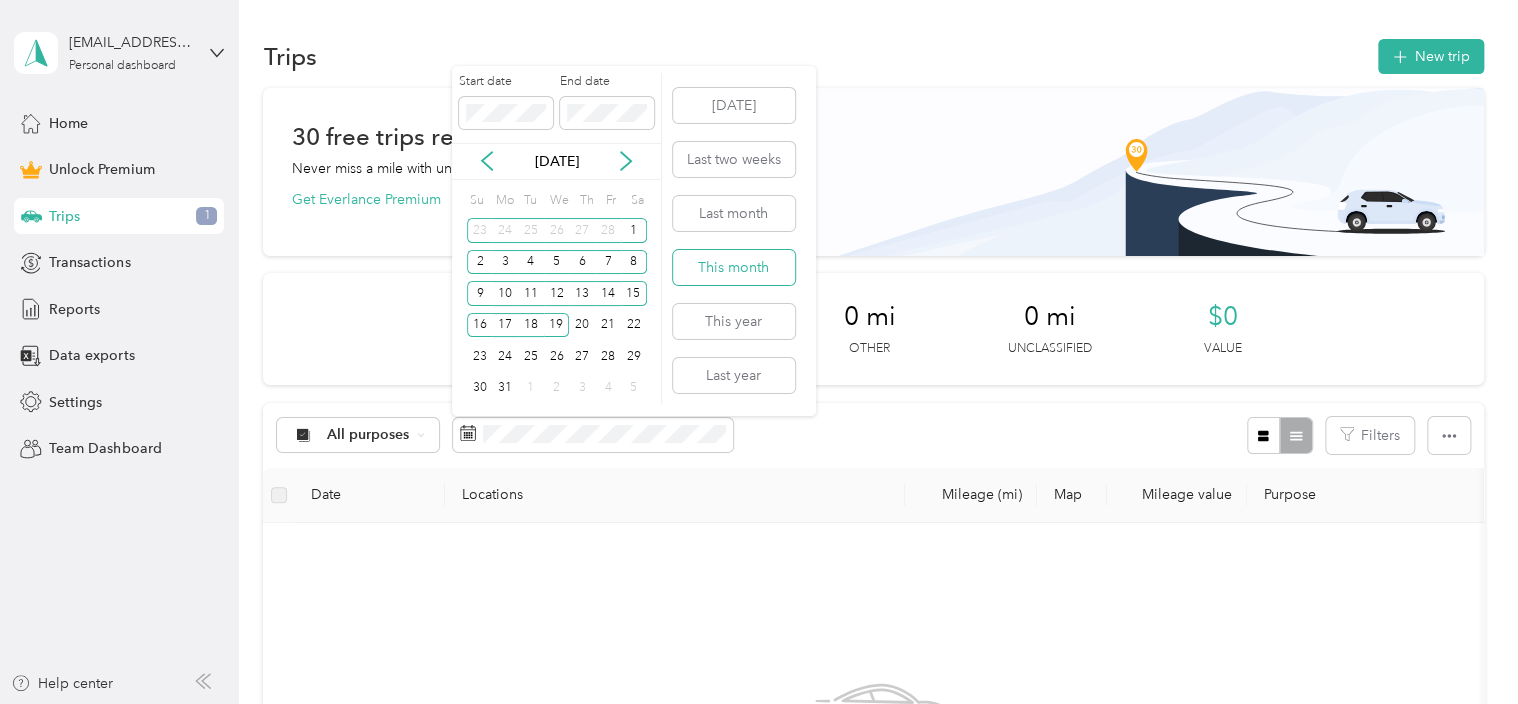 click on "This month" at bounding box center [734, 267] 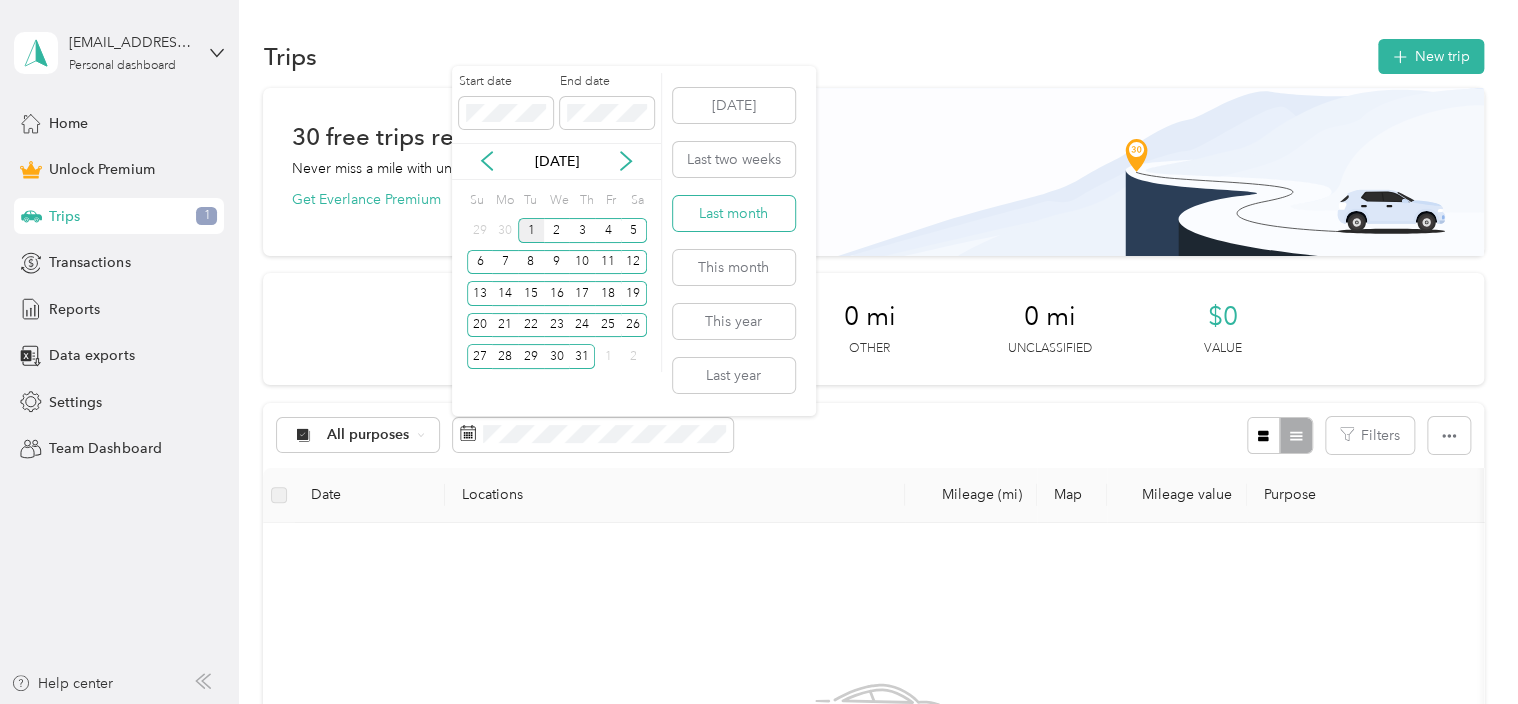 click on "Last month" at bounding box center [734, 213] 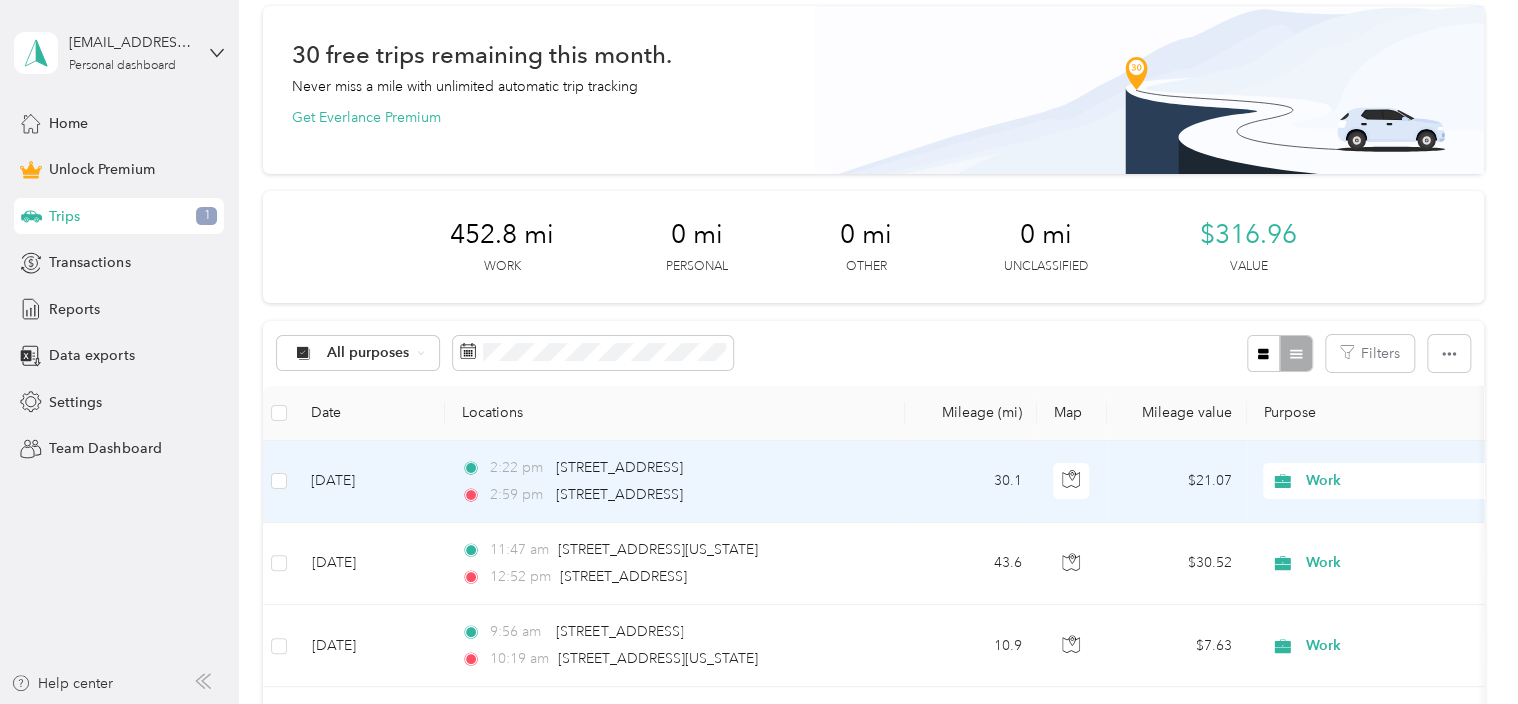 scroll, scrollTop: 200, scrollLeft: 0, axis: vertical 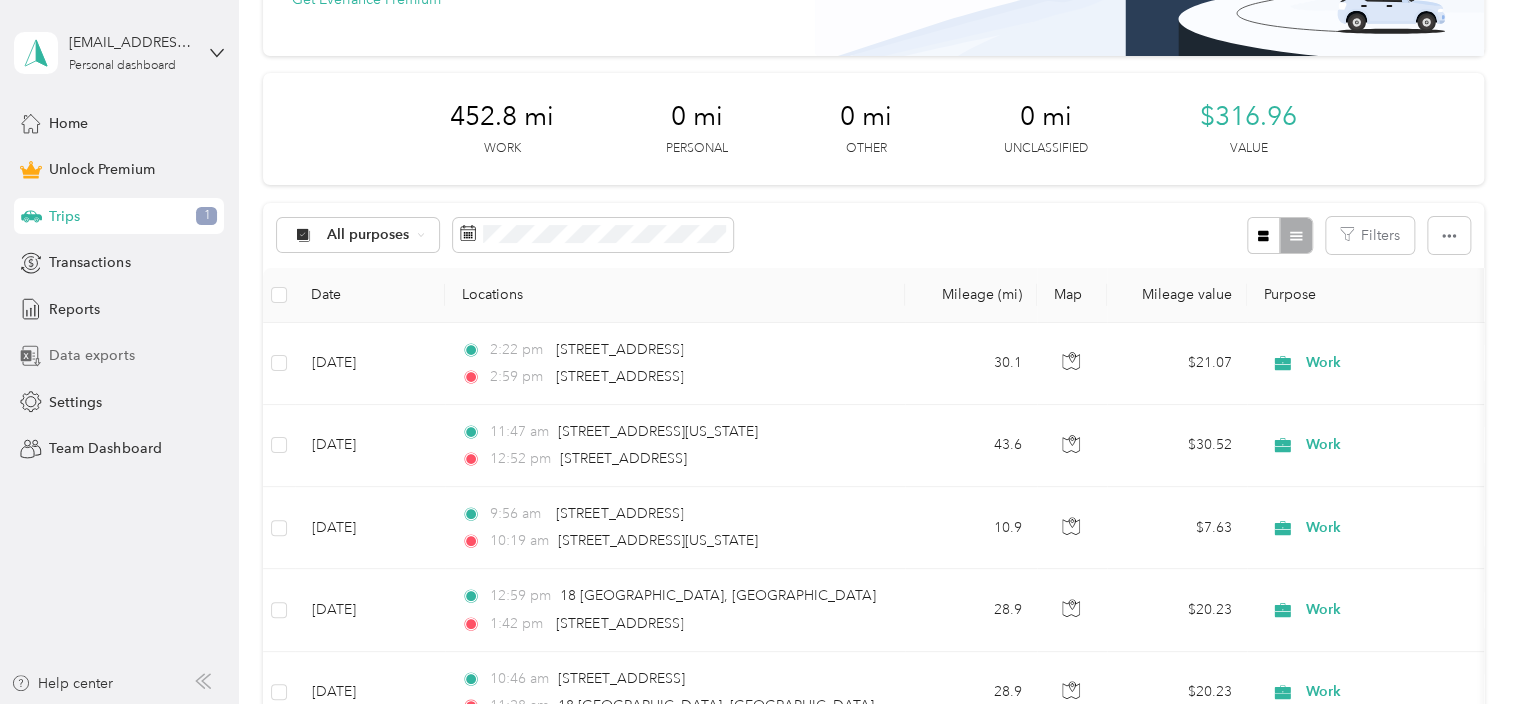 click on "Data exports" at bounding box center [91, 355] 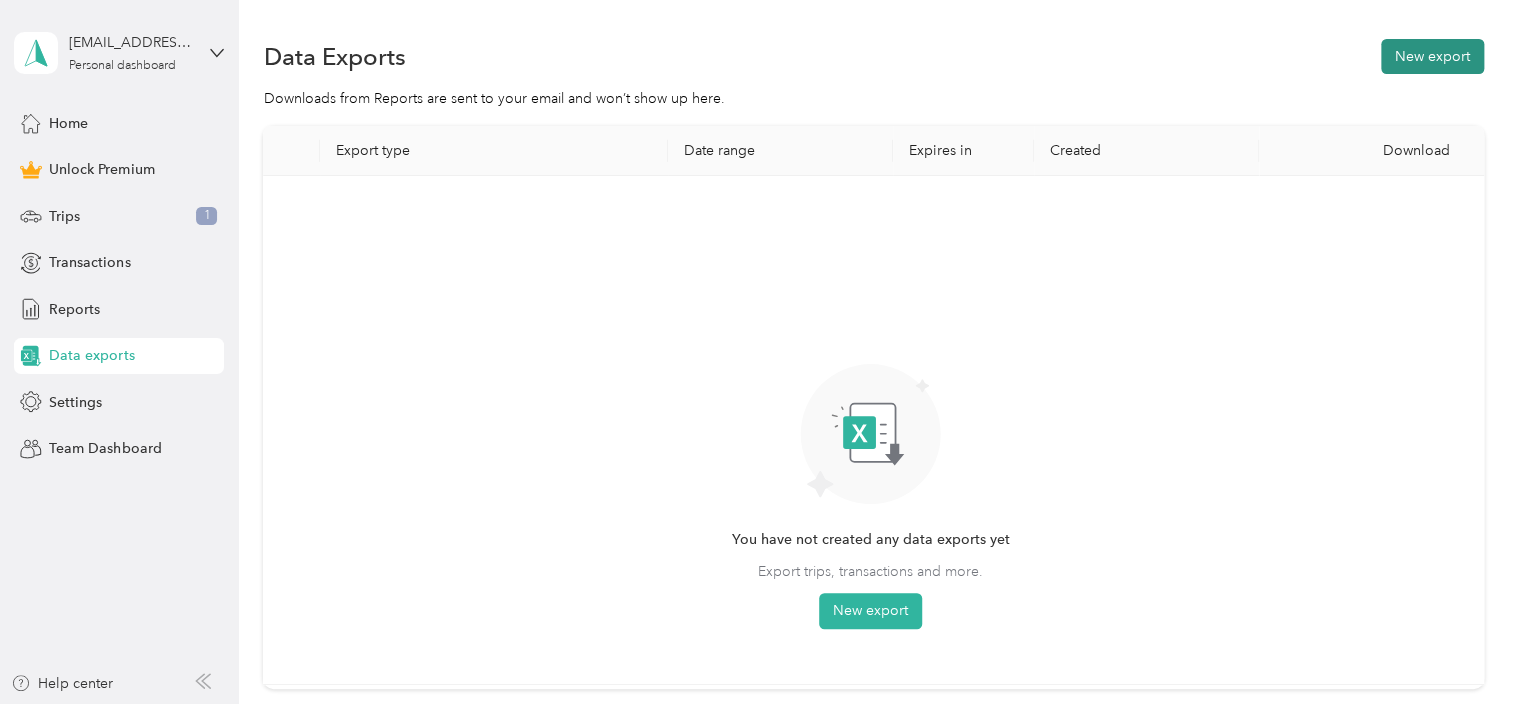 click on "New export" at bounding box center [1432, 56] 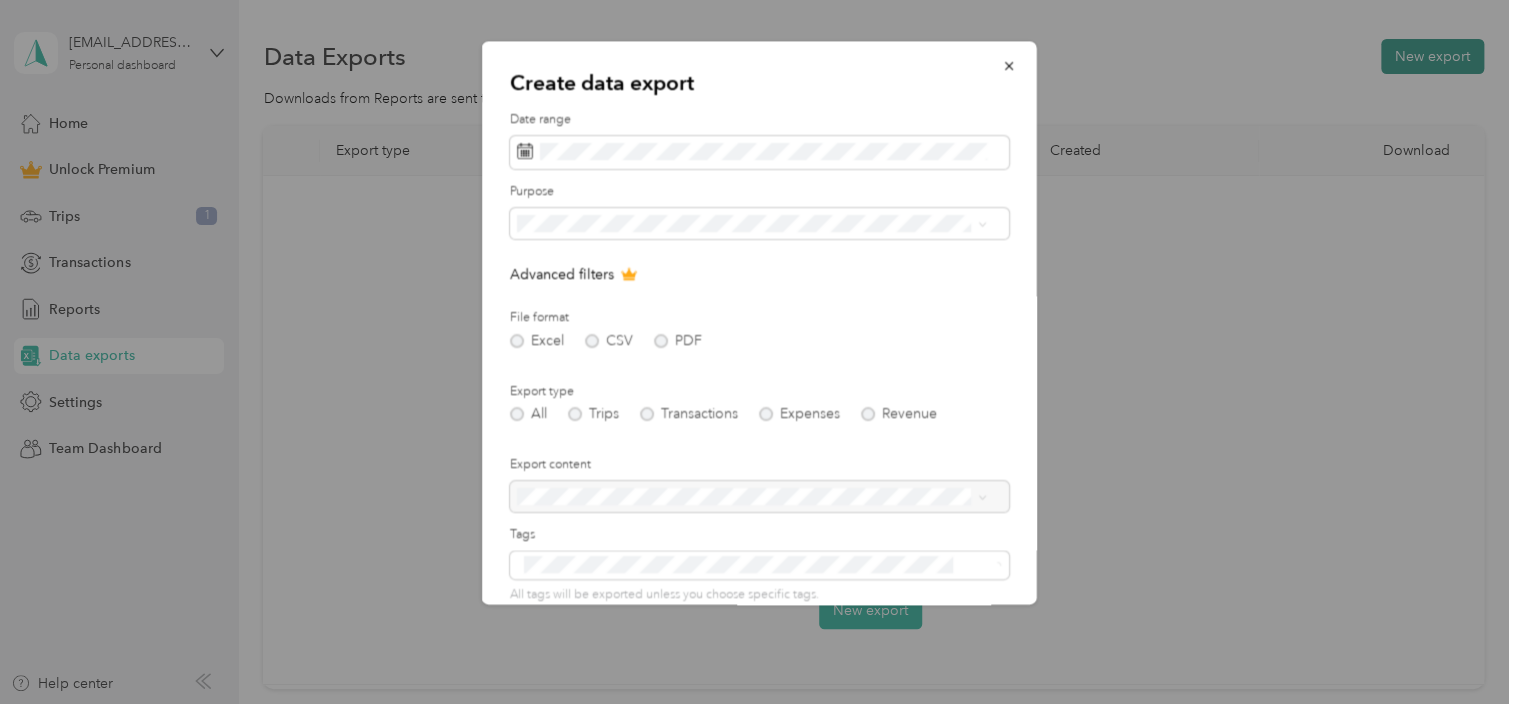 click at bounding box center [759, 352] 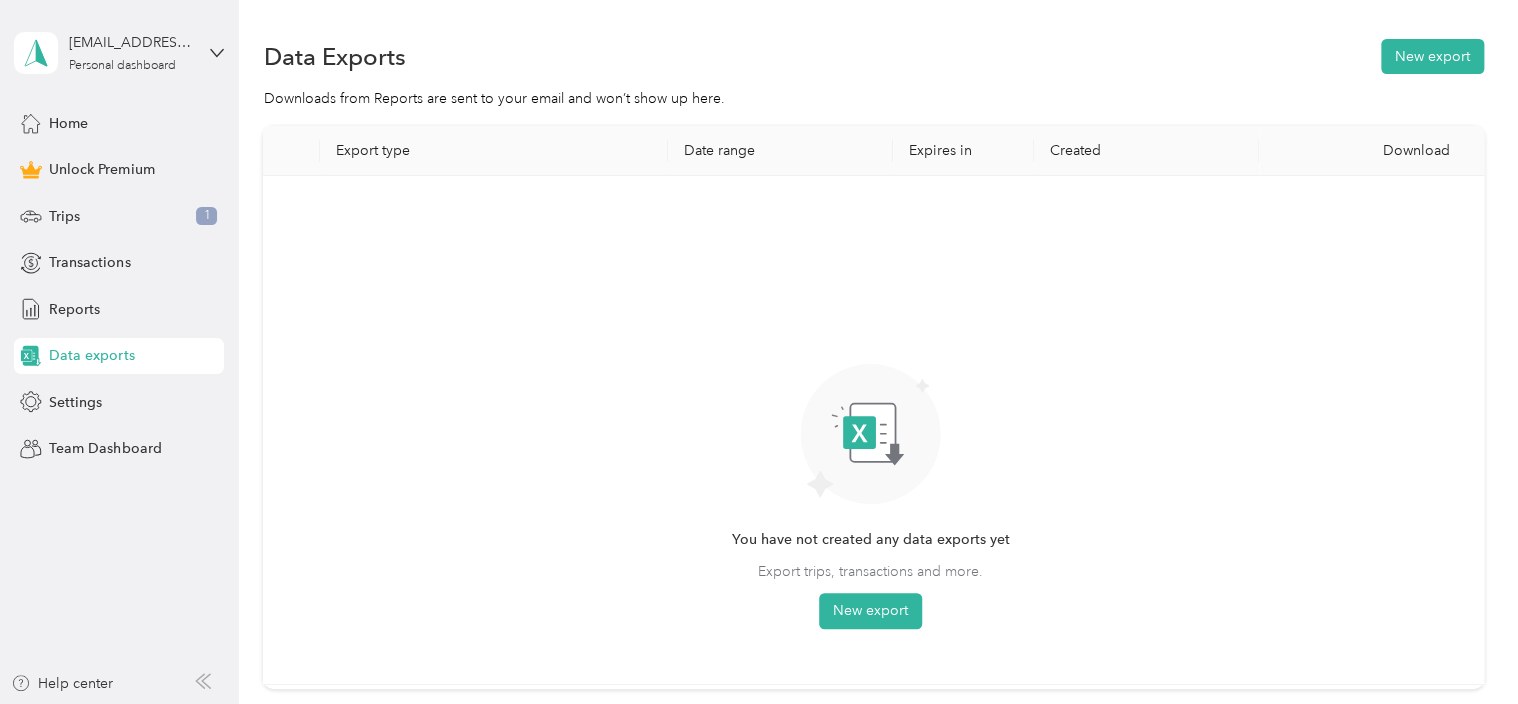 click on "Data exports" at bounding box center (119, 356) 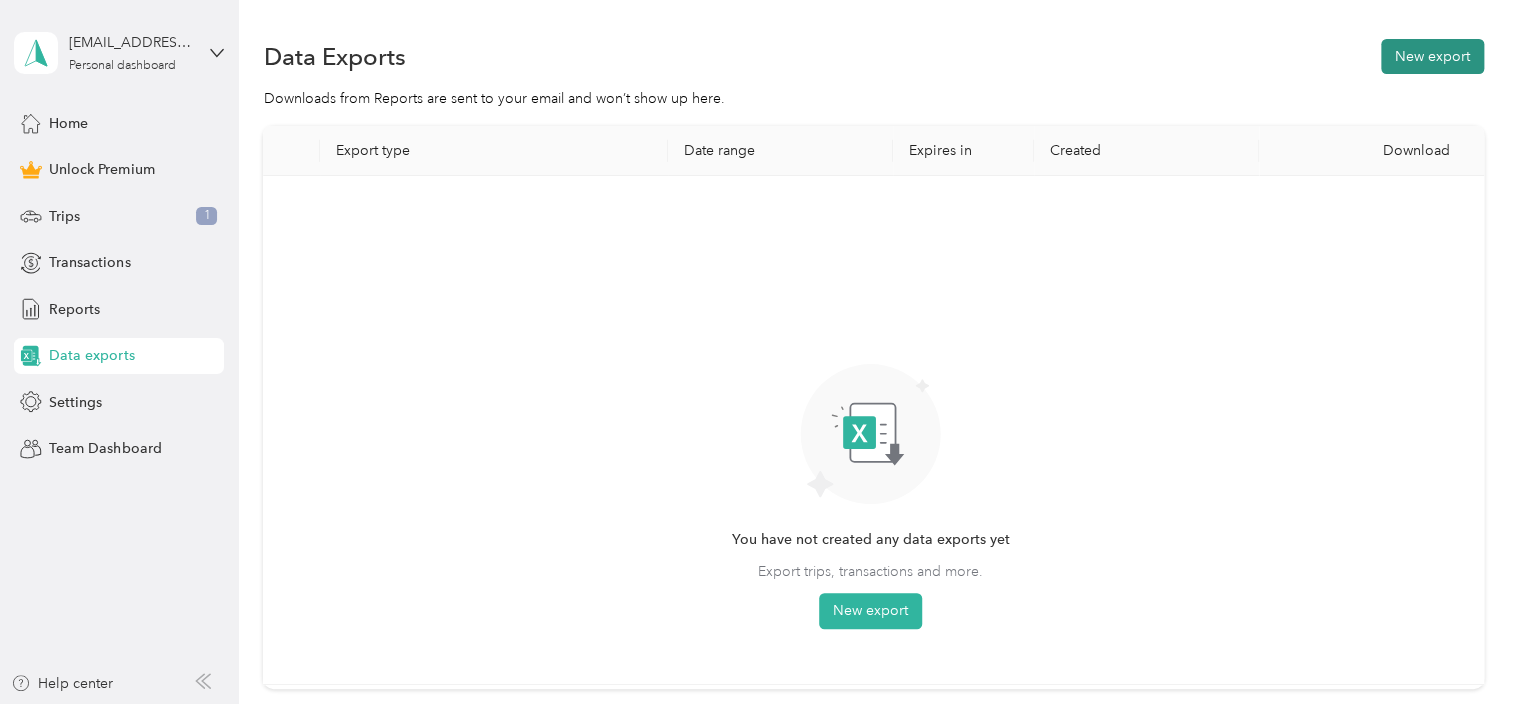 click on "New export" at bounding box center (1432, 56) 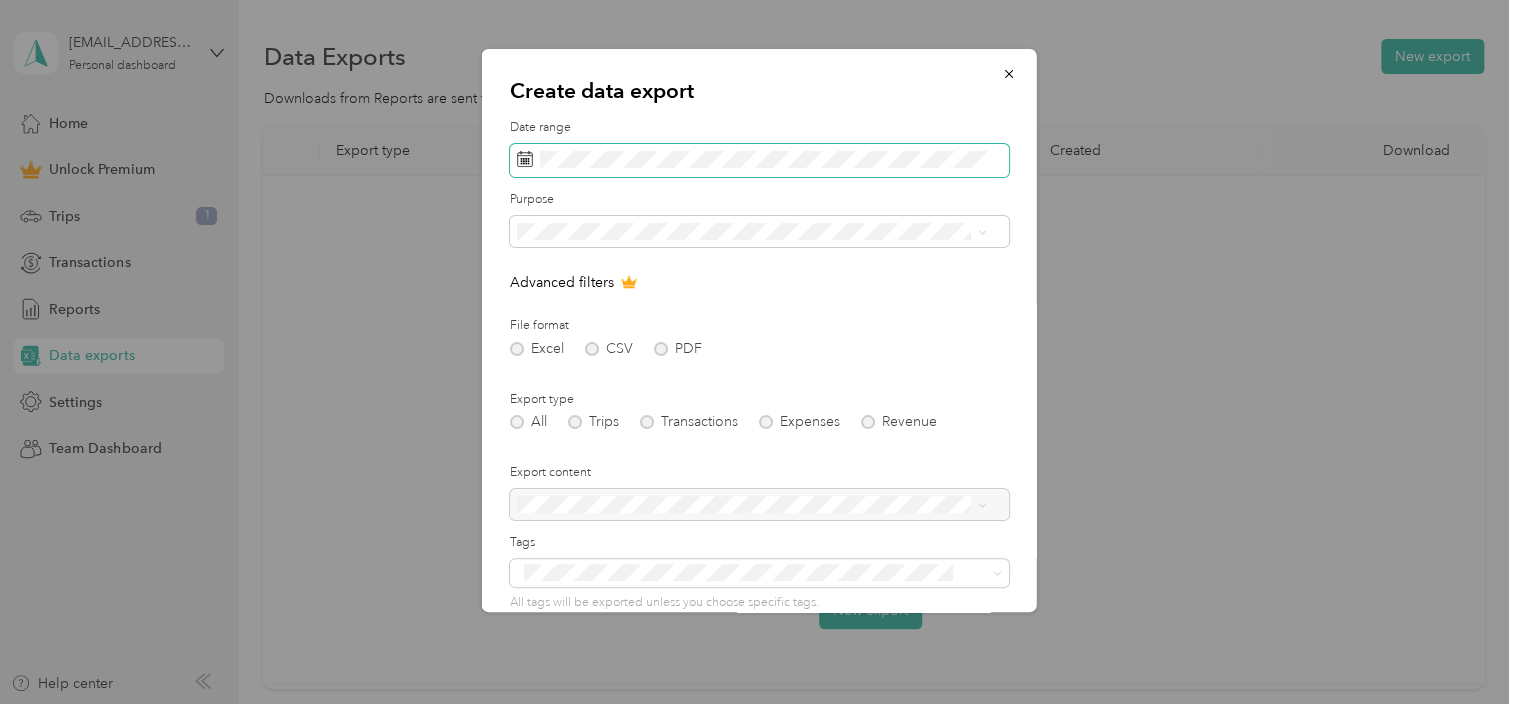click at bounding box center (759, 161) 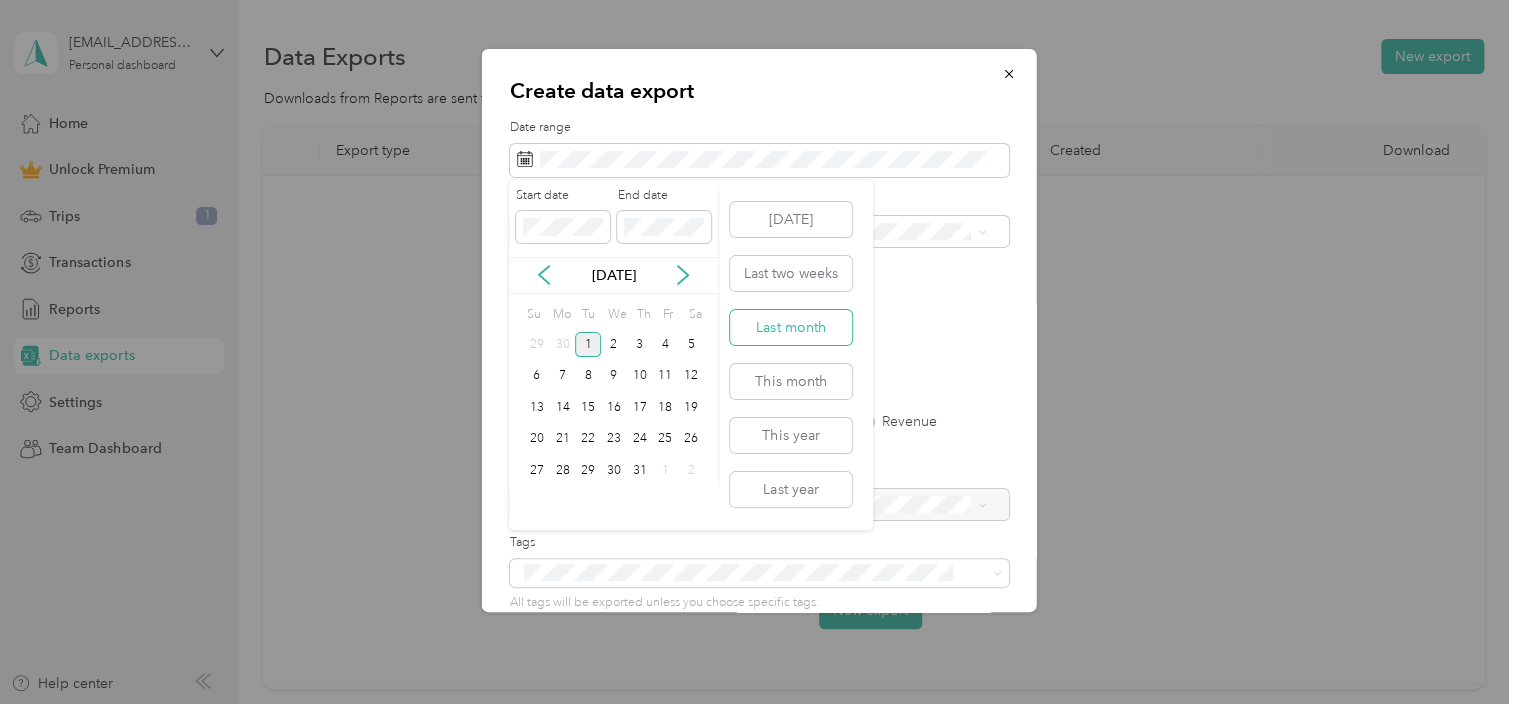 click on "Last month" at bounding box center (791, 327) 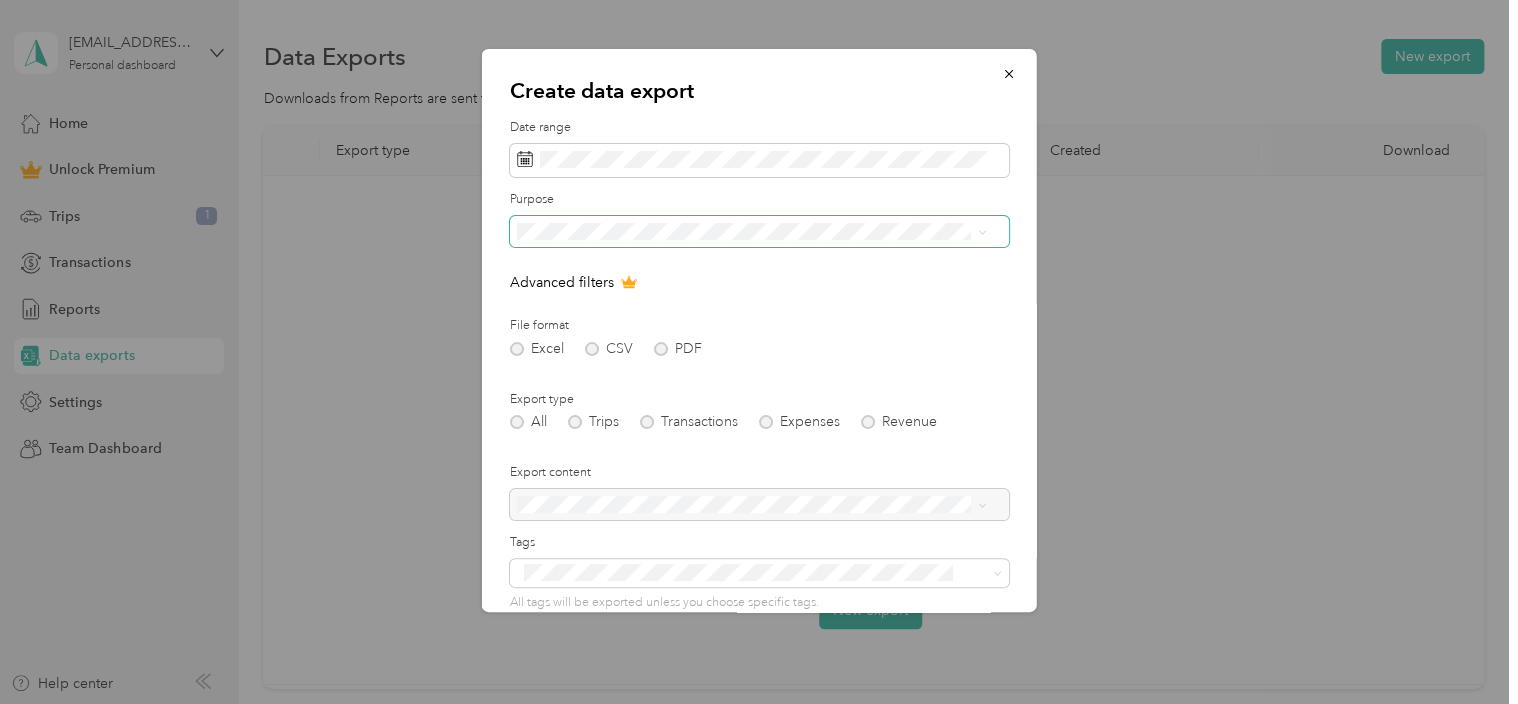 click at bounding box center (759, 232) 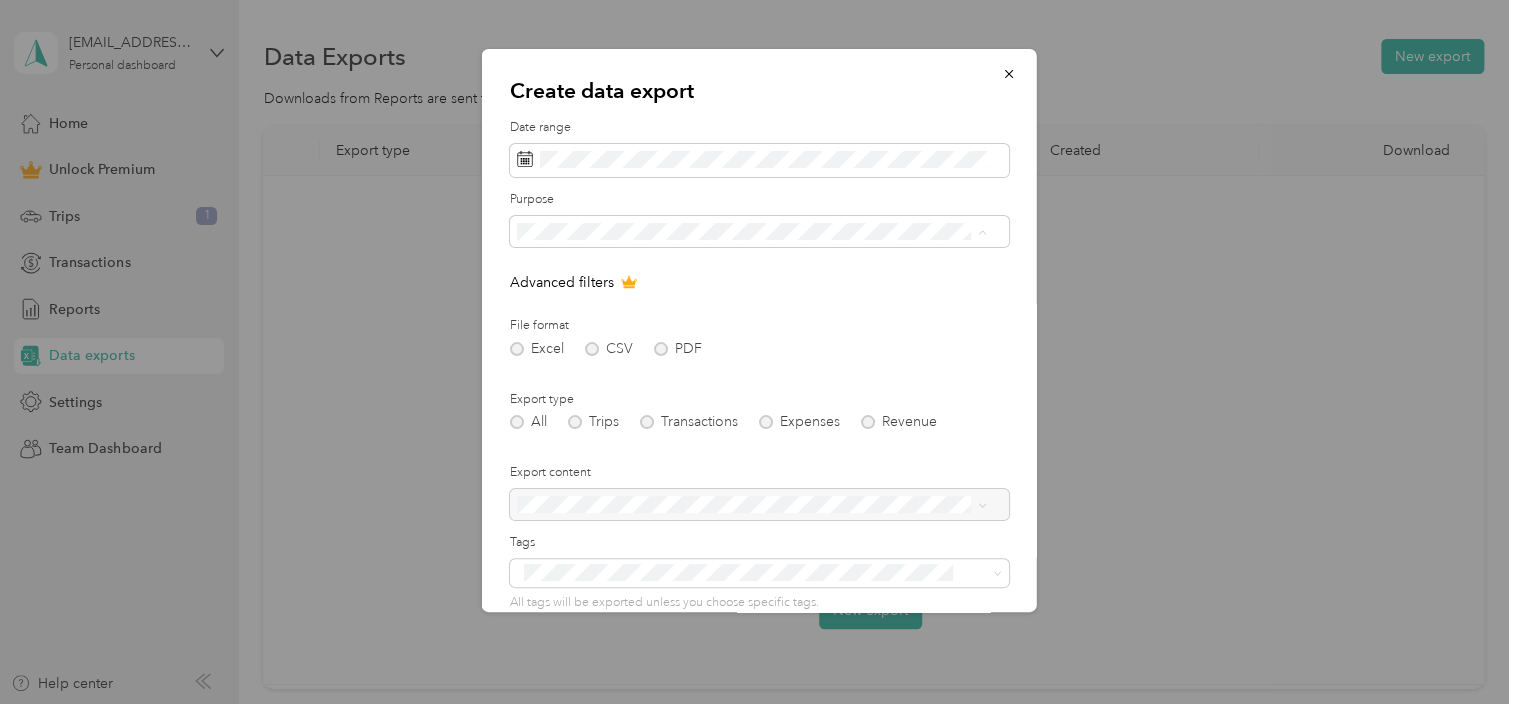 click on "Work" at bounding box center (540, 302) 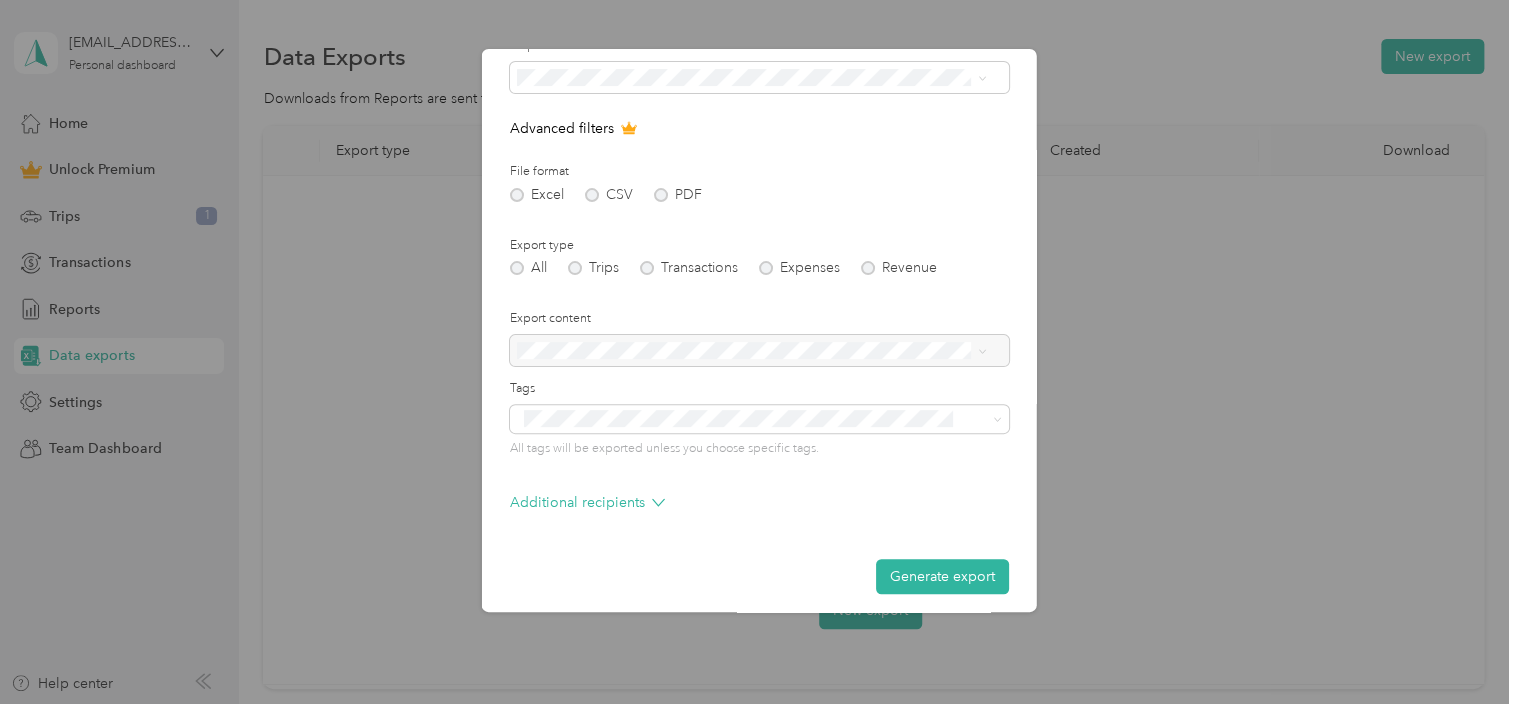 scroll, scrollTop: 164, scrollLeft: 0, axis: vertical 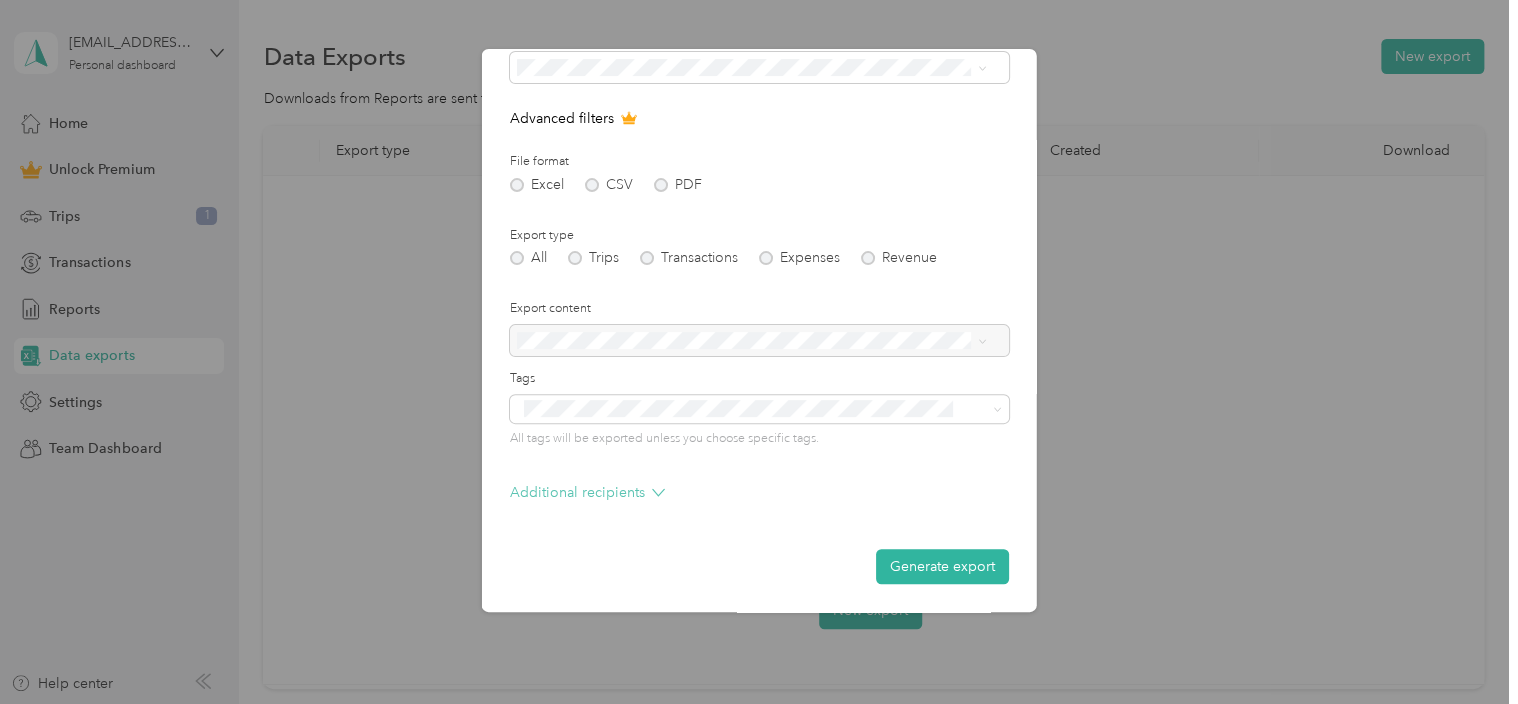 click on "Additional recipients" at bounding box center (587, 492) 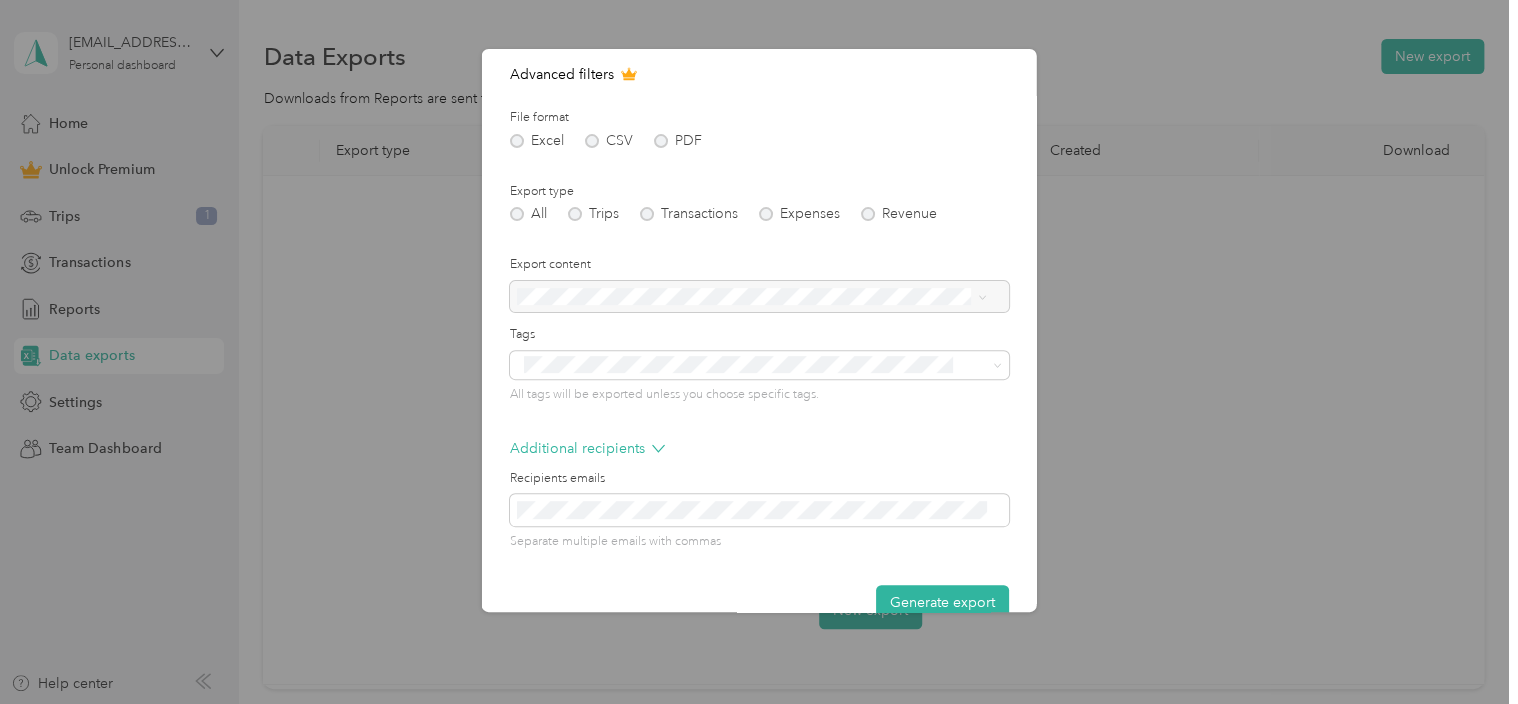 scroll, scrollTop: 244, scrollLeft: 0, axis: vertical 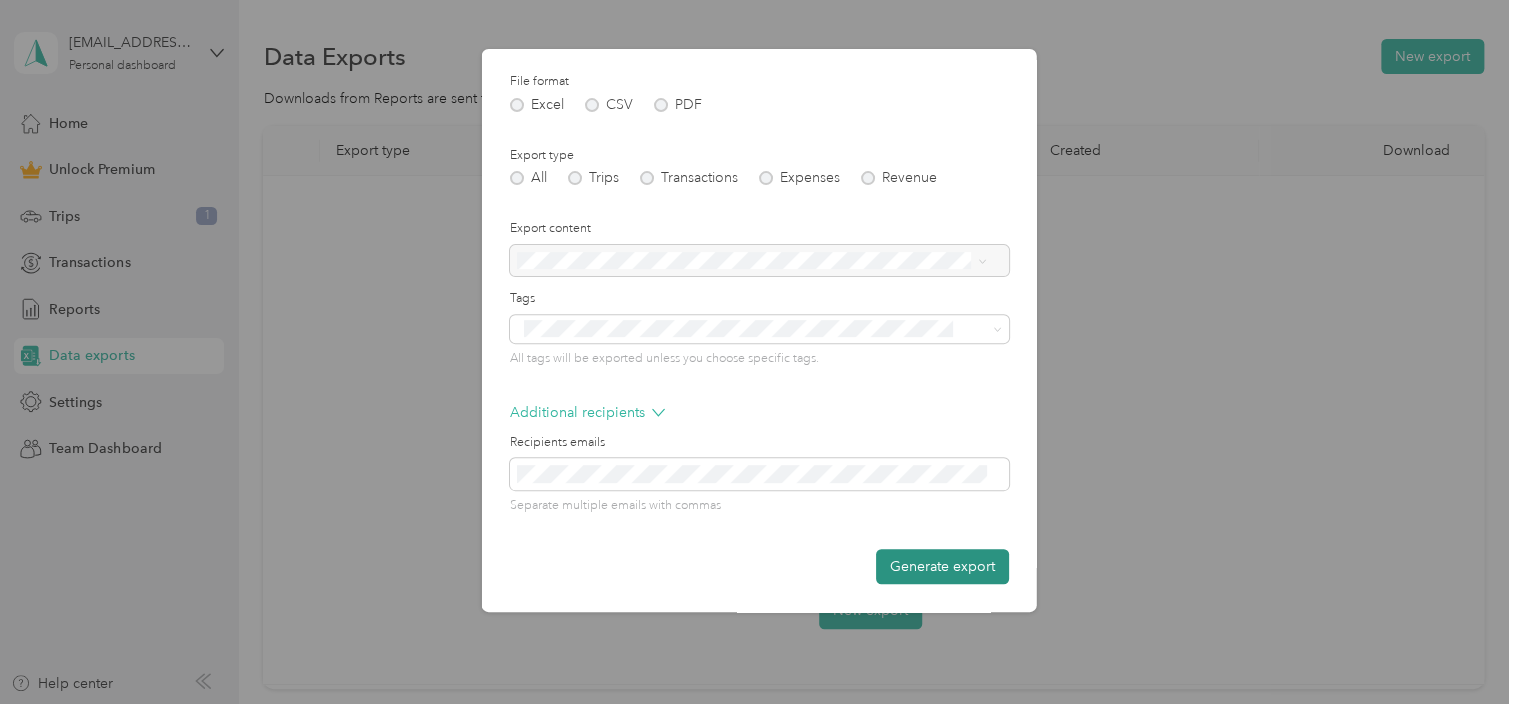 click on "Generate export" at bounding box center [942, 566] 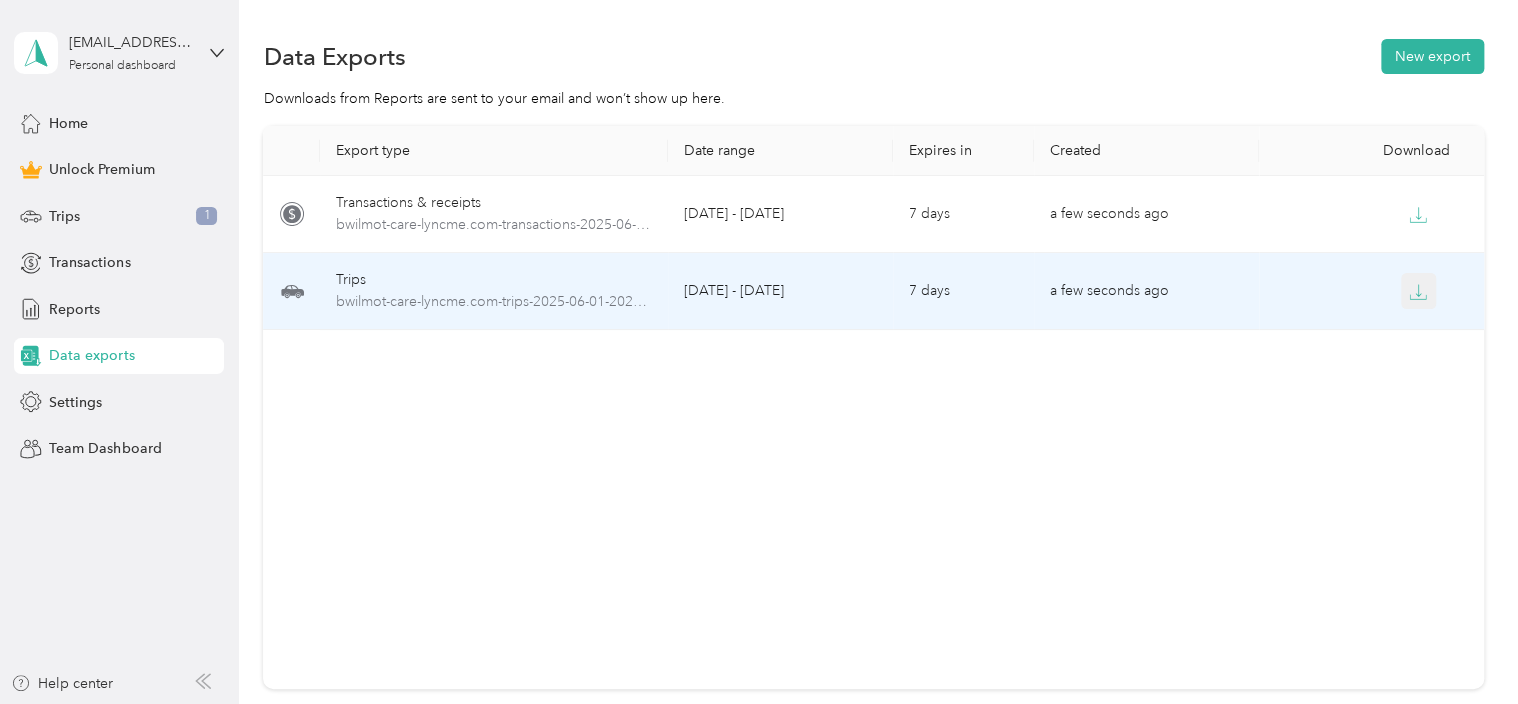 click 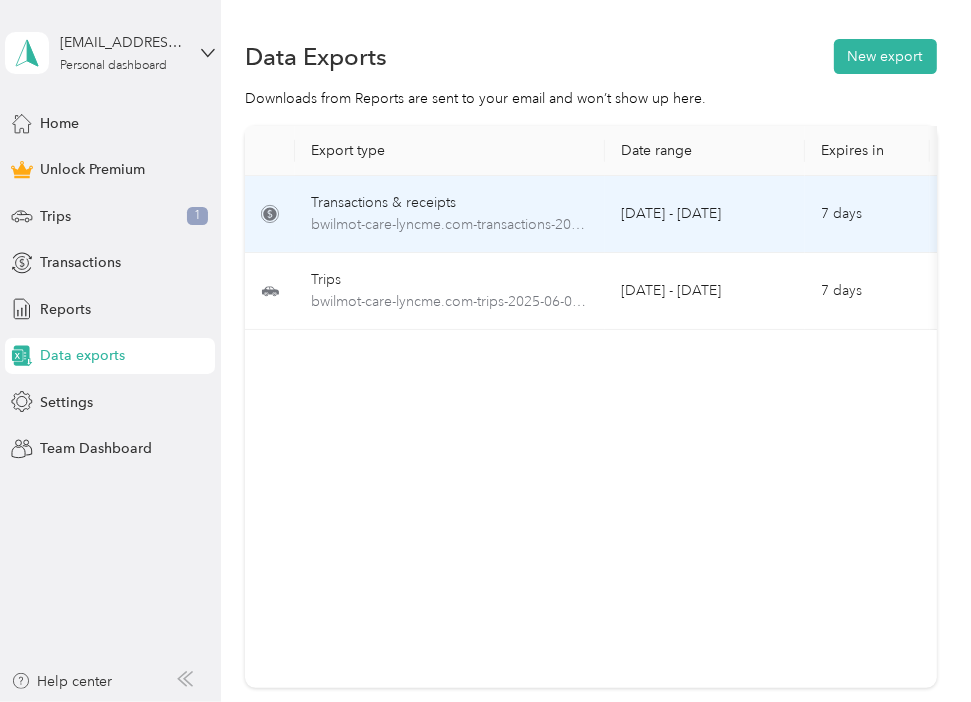click on "Transactions & receipts" at bounding box center [450, 203] 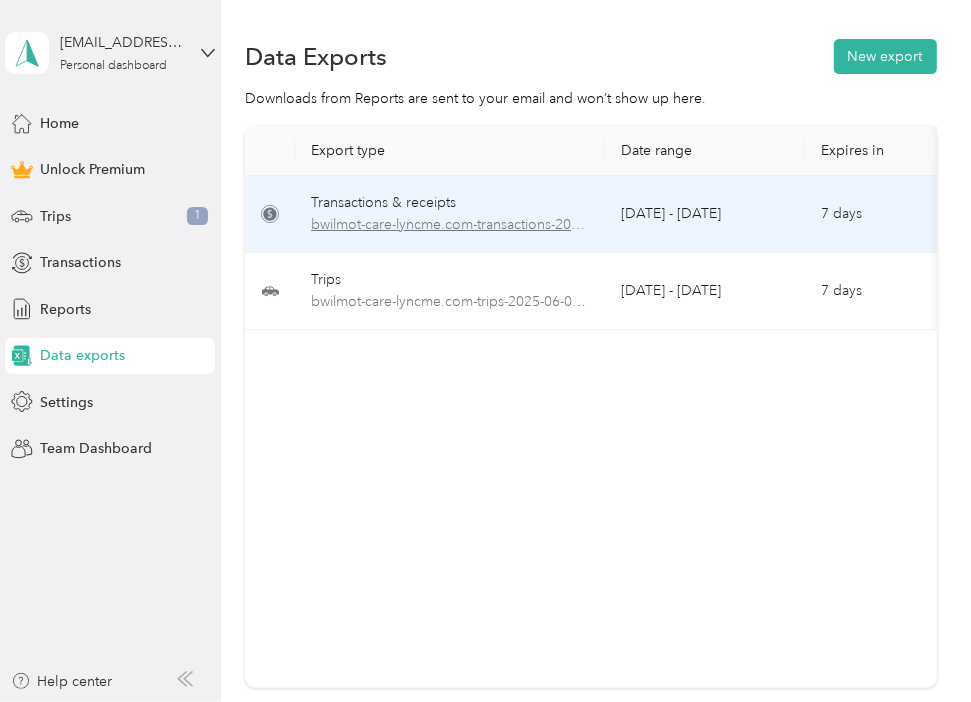 click on "bwilmot-care-lyncme.com-transactions-2025-06-01-2025-06-30.xlsx" at bounding box center [450, 225] 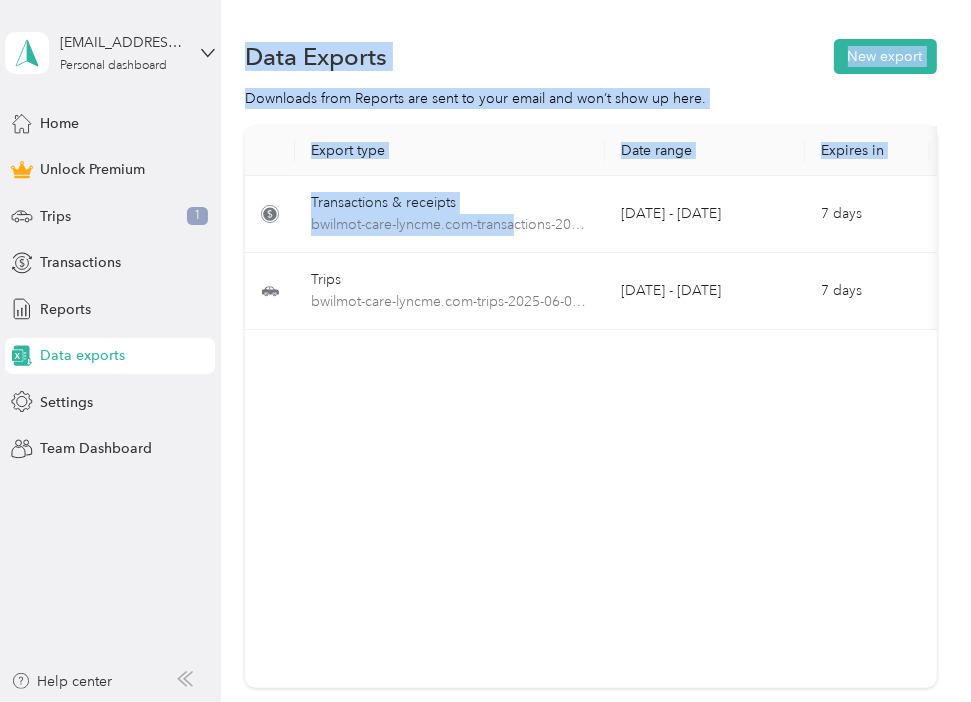 drag, startPoint x: 520, startPoint y: 229, endPoint x: -108, endPoint y: 448, distance: 665.0902 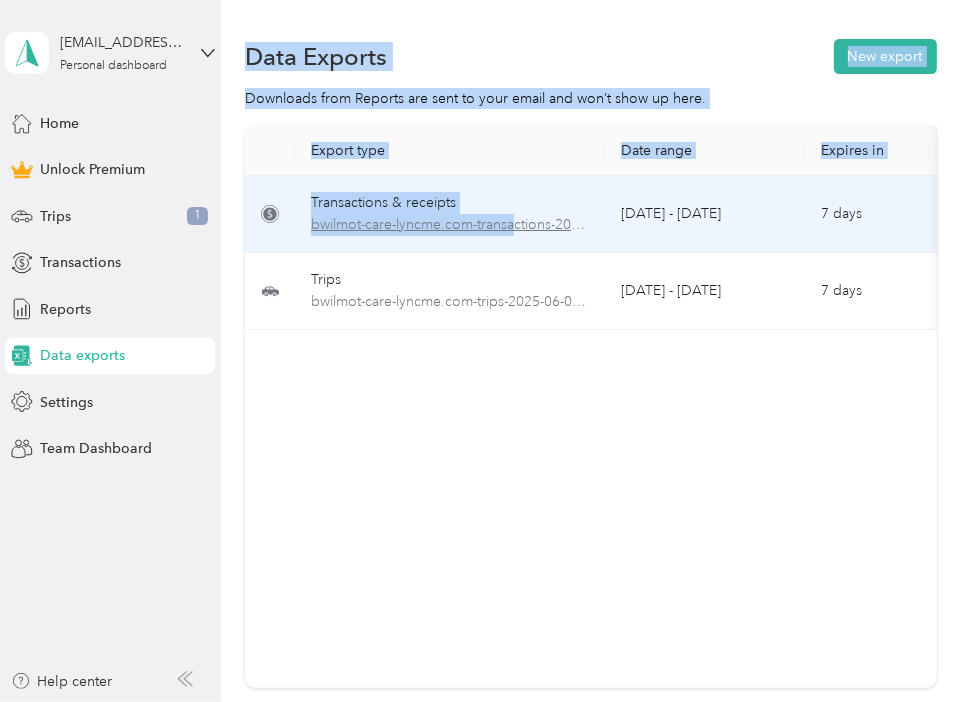 click on "bwilmot-care-lyncme.com-transactions-2025-06-01-2025-06-30.xlsx" at bounding box center [450, 225] 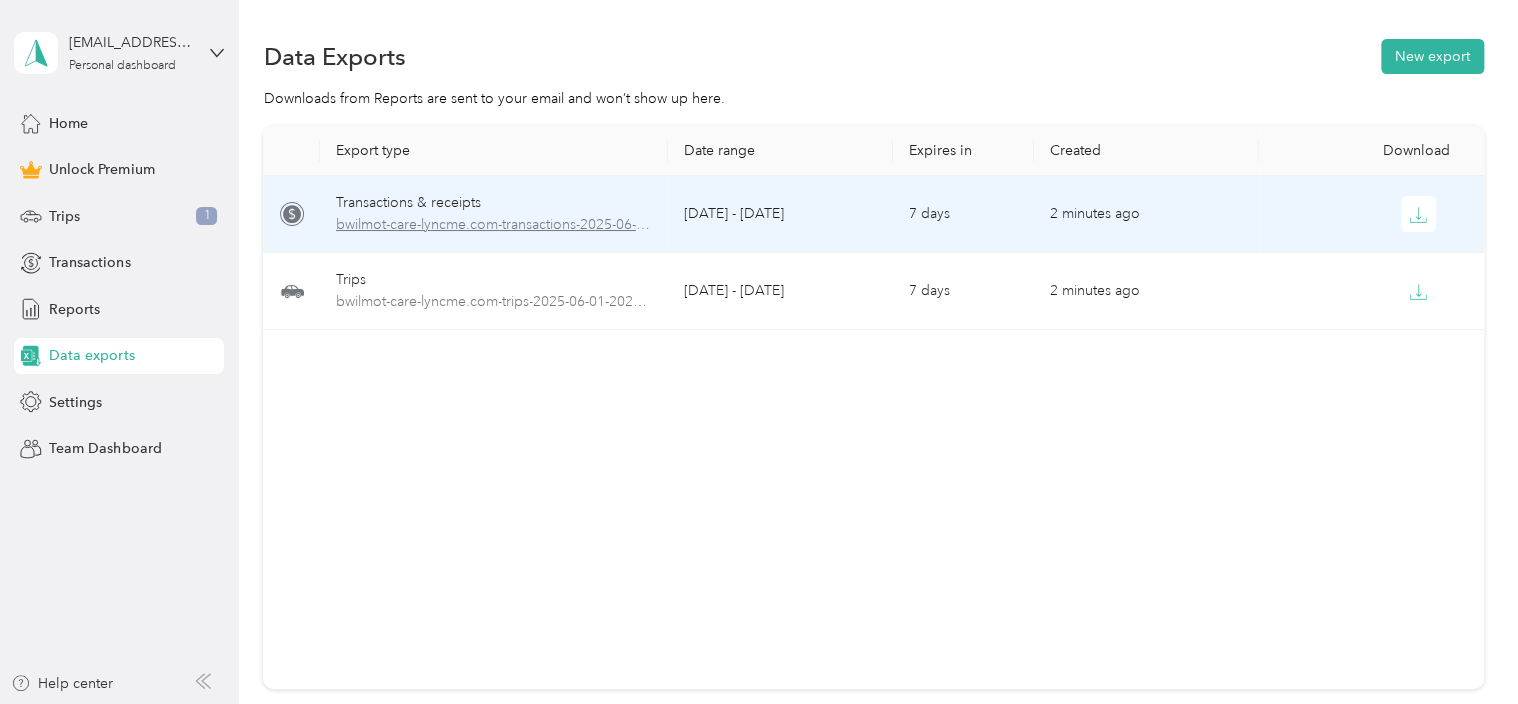 click on "bwilmot-care-lyncme.com-transactions-2025-06-01-2025-06-30.xlsx" at bounding box center [494, 225] 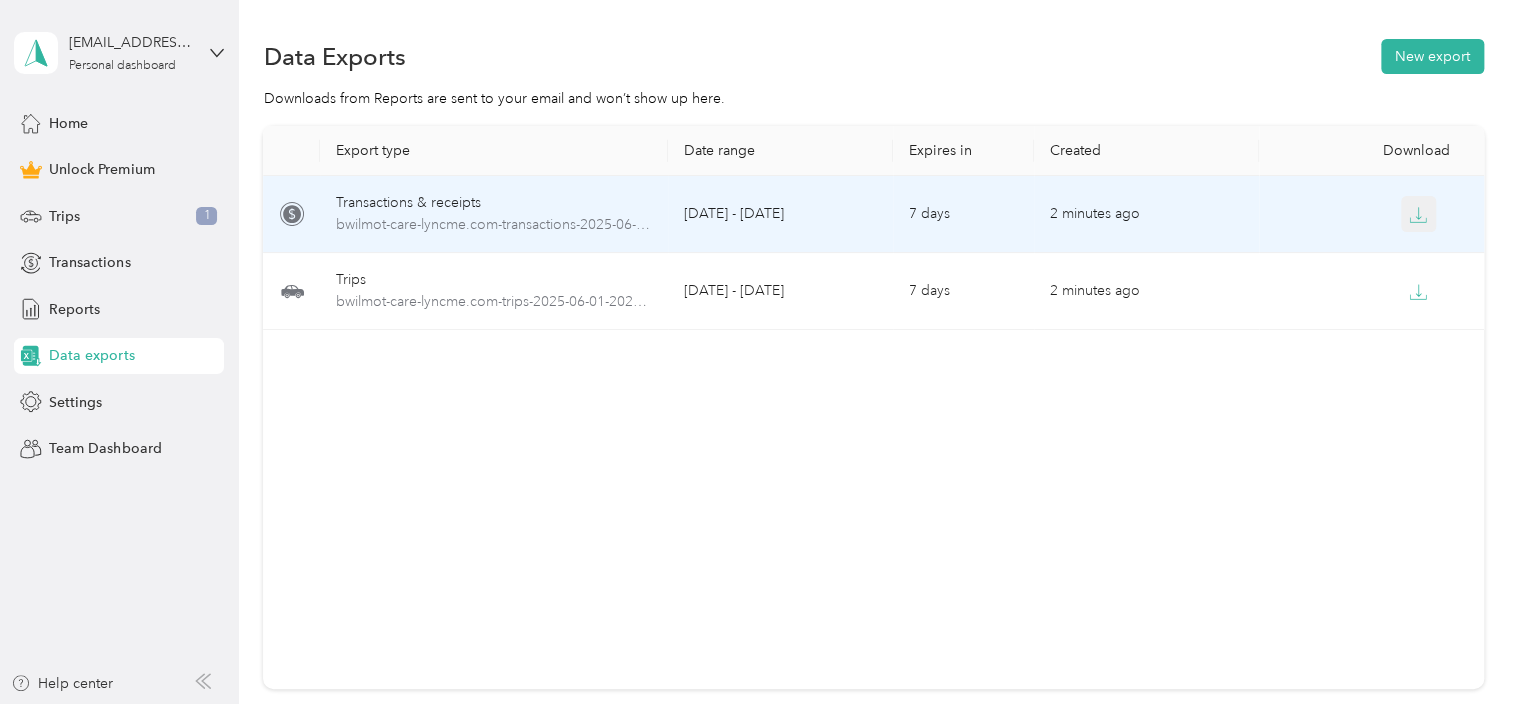 click 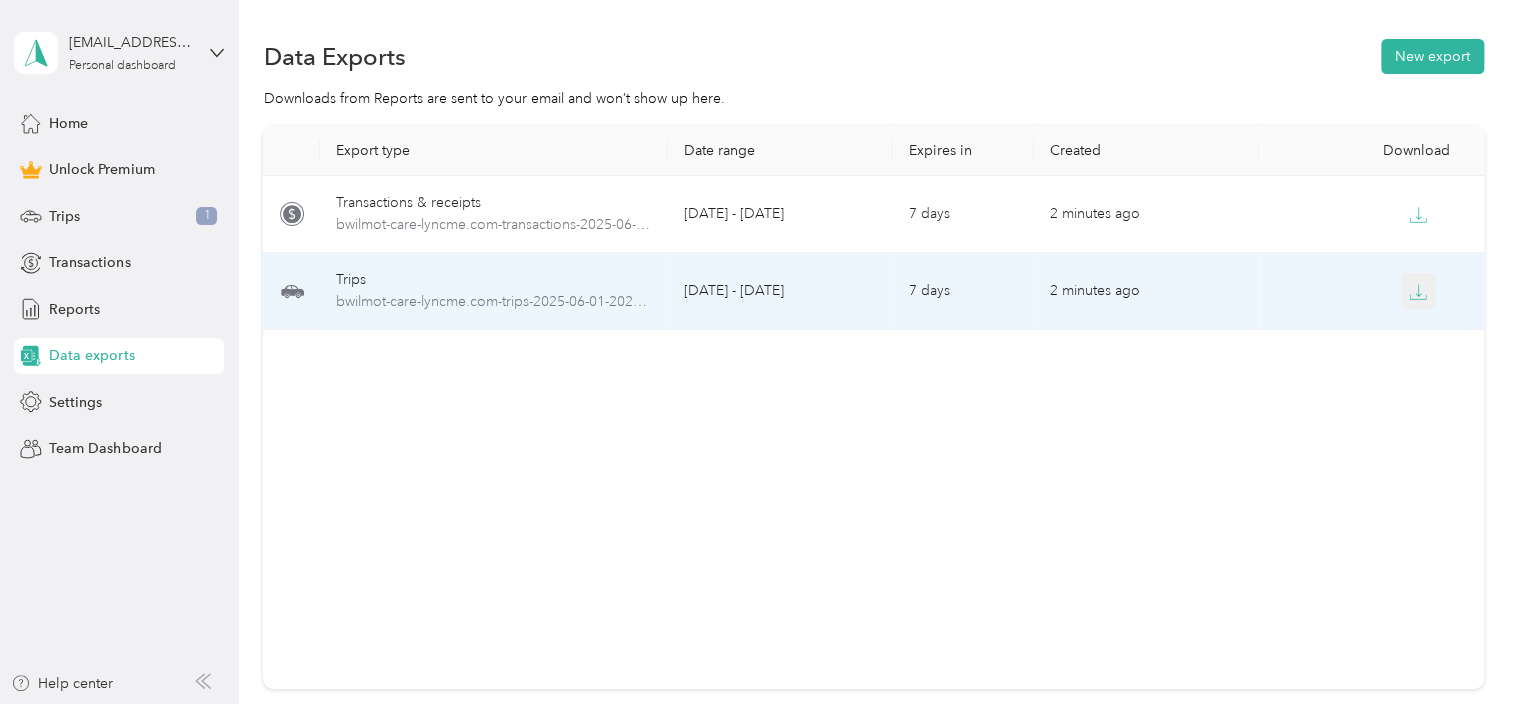 click 